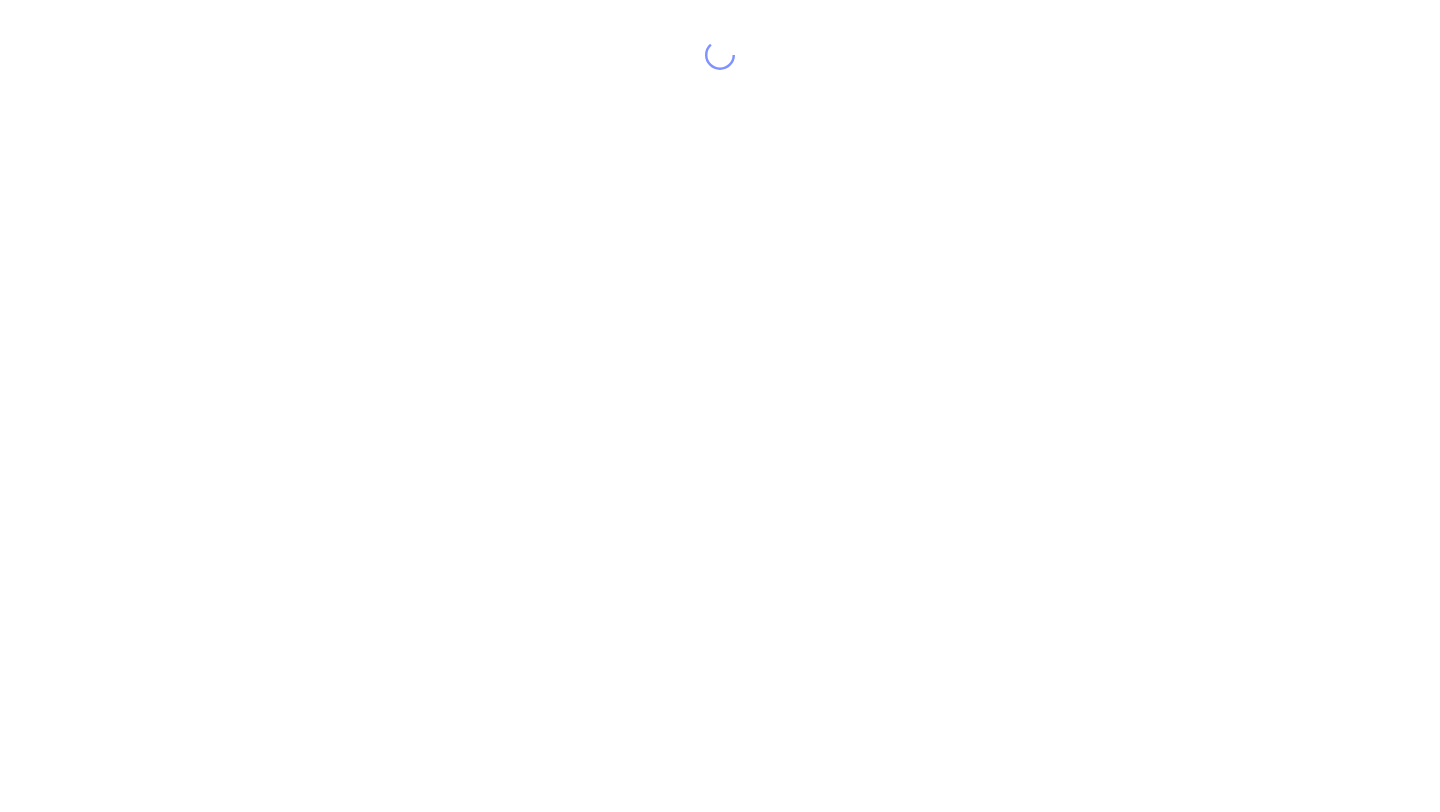 scroll, scrollTop: 0, scrollLeft: 0, axis: both 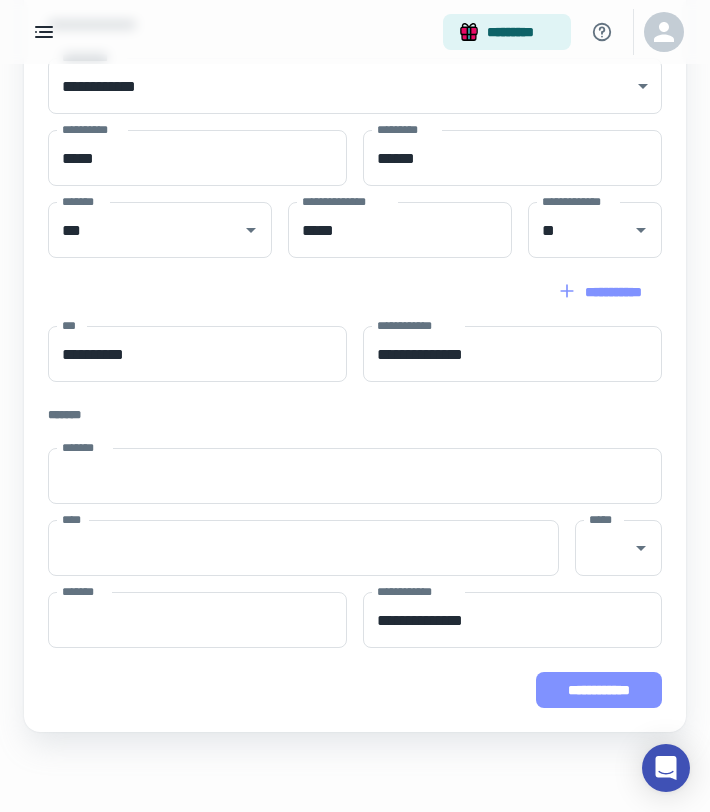 click on "**********" at bounding box center [599, 690] 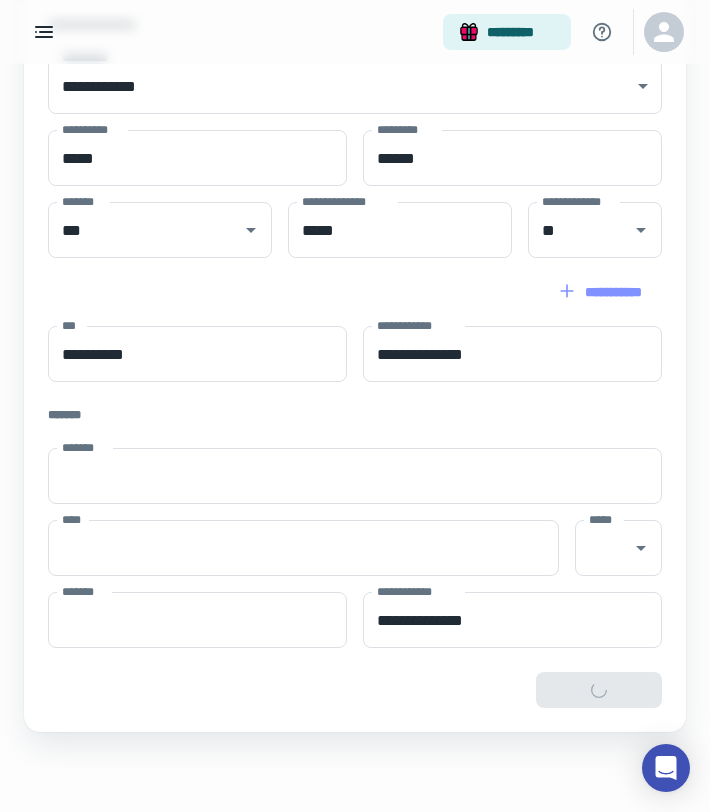 type on "**********" 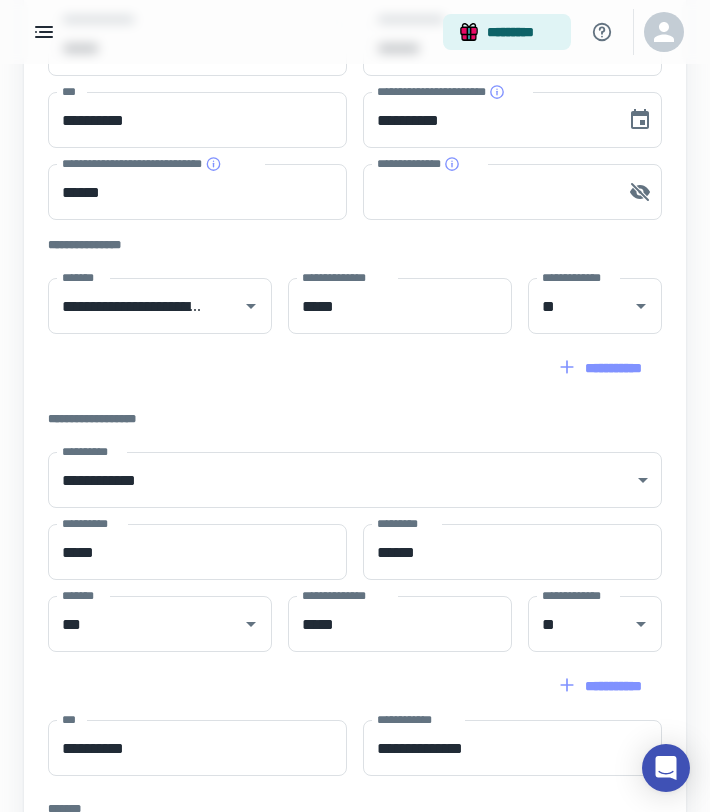 scroll, scrollTop: 0, scrollLeft: 0, axis: both 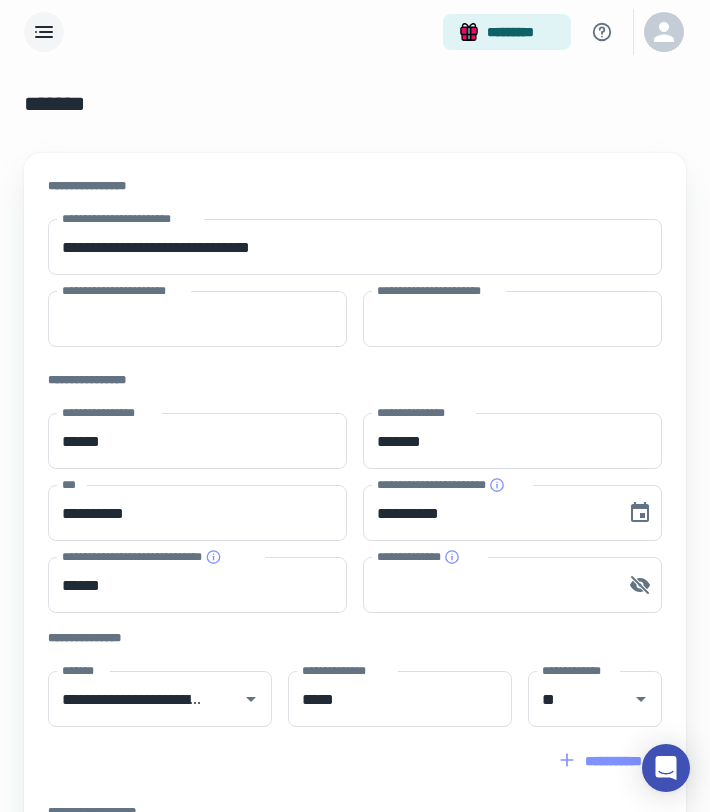 click at bounding box center (44, 32) 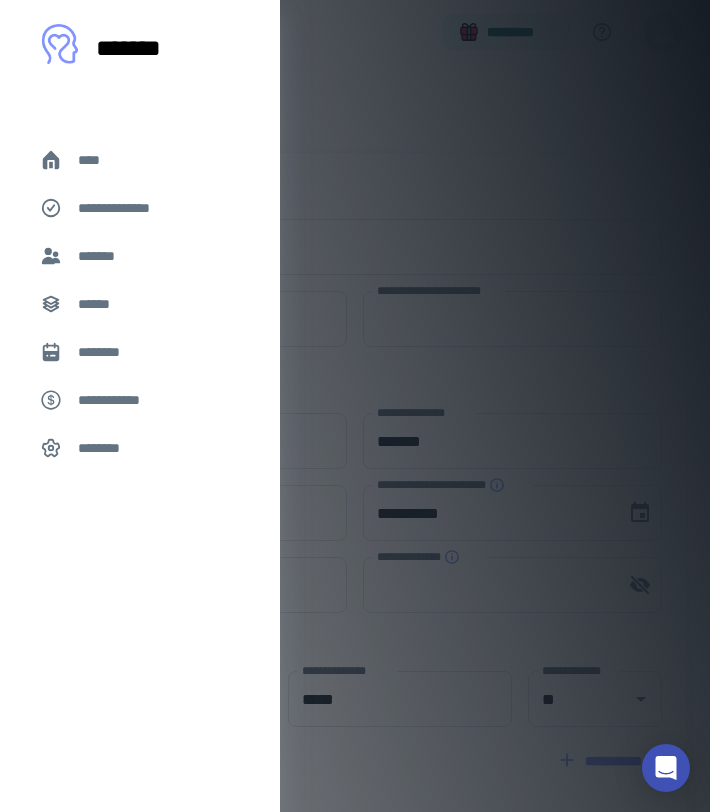 click on "*******" at bounding box center [100, 256] 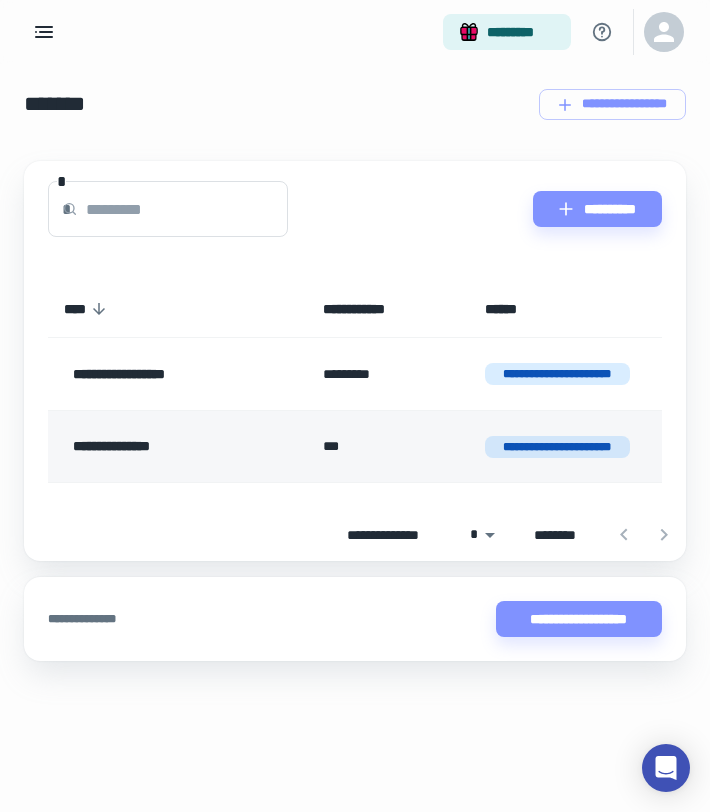 click on "**********" at bounding box center (166, 447) 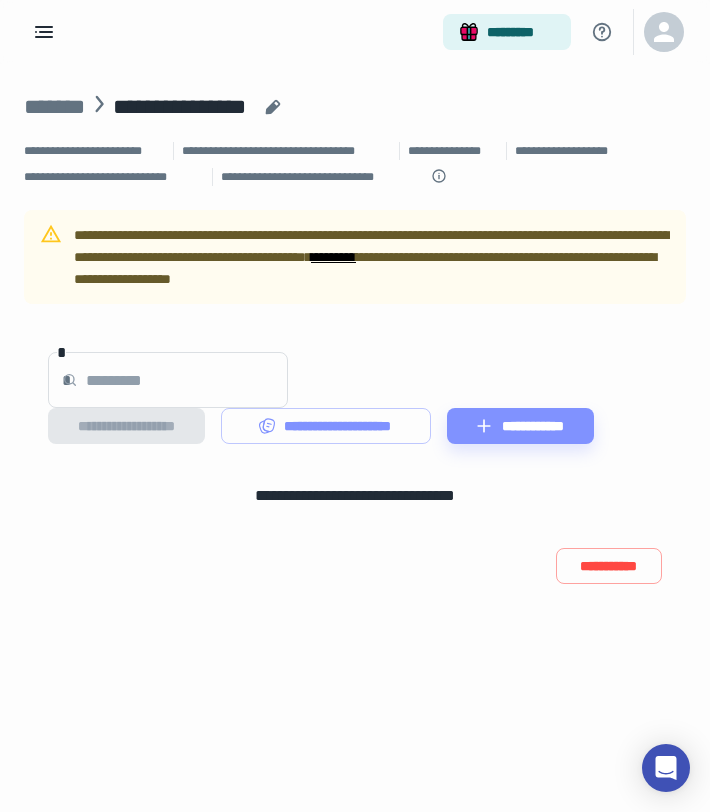 click on "*********" at bounding box center (333, 257) 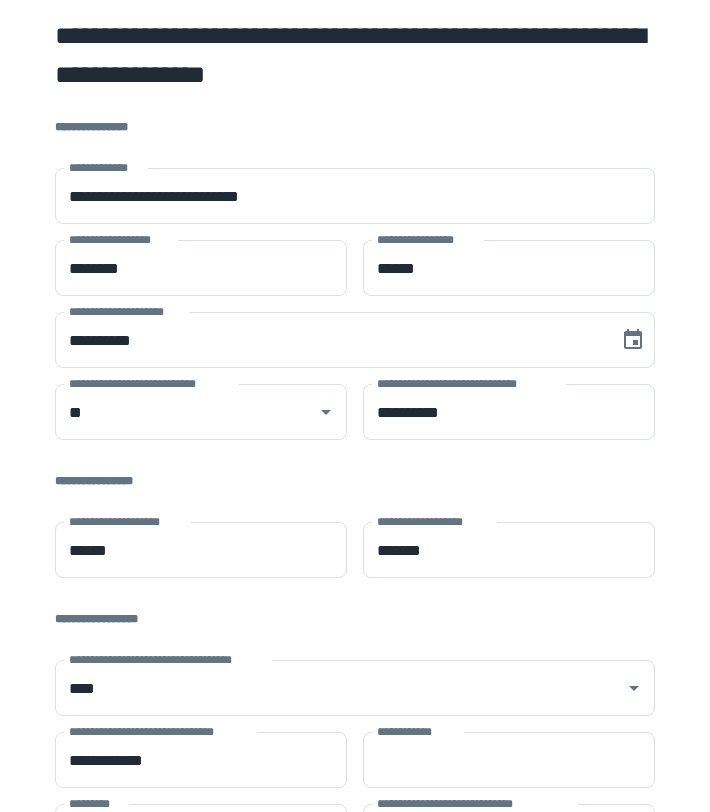 scroll, scrollTop: 0, scrollLeft: 0, axis: both 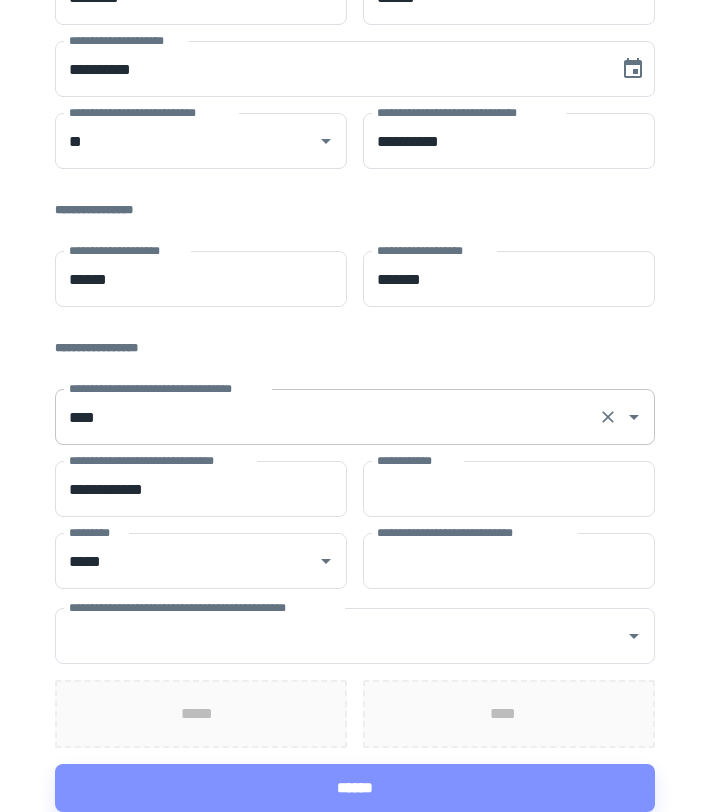 click on "**********" at bounding box center (355, 417) 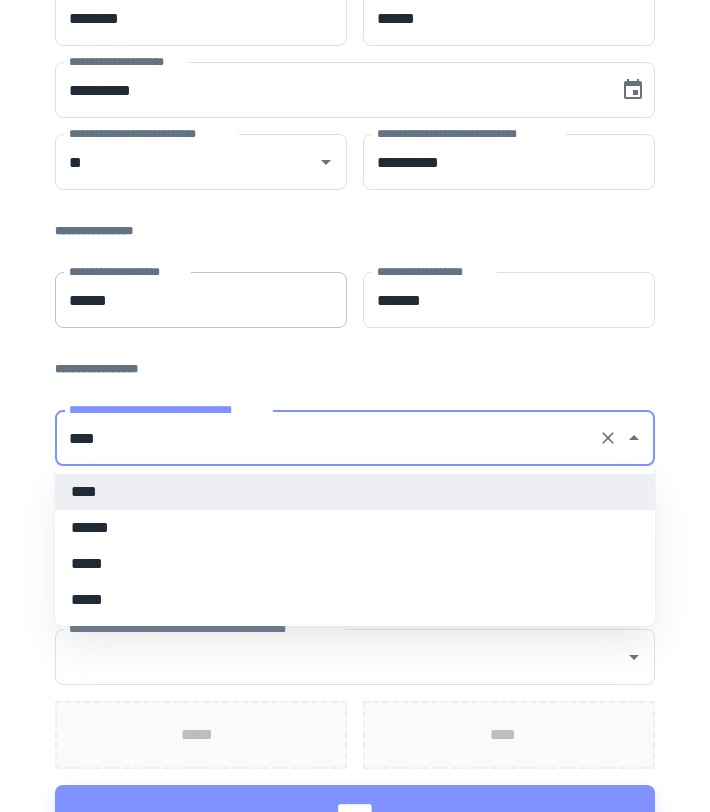 scroll, scrollTop: 241, scrollLeft: 0, axis: vertical 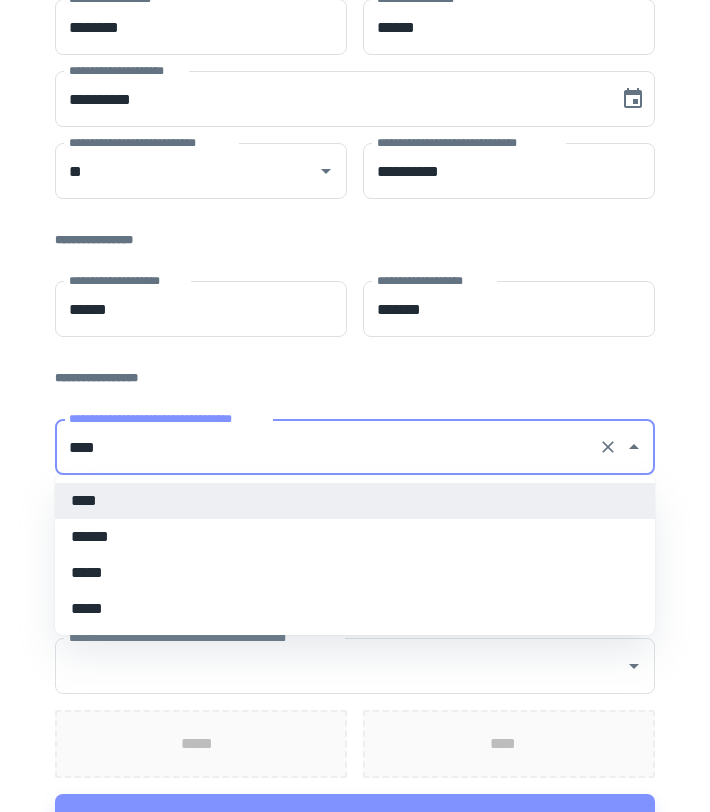 click on "**********" at bounding box center (355, 378) 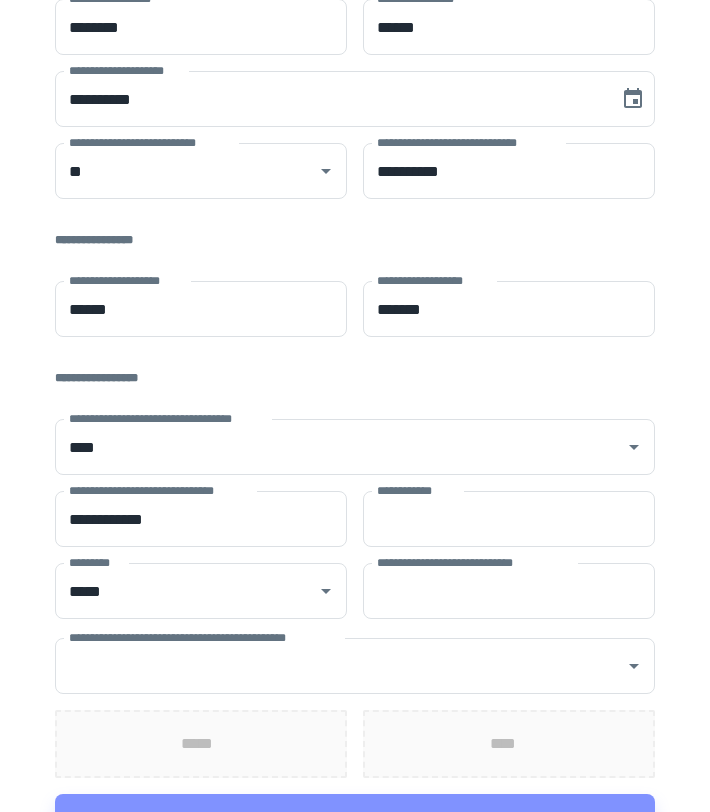 scroll, scrollTop: 271, scrollLeft: 0, axis: vertical 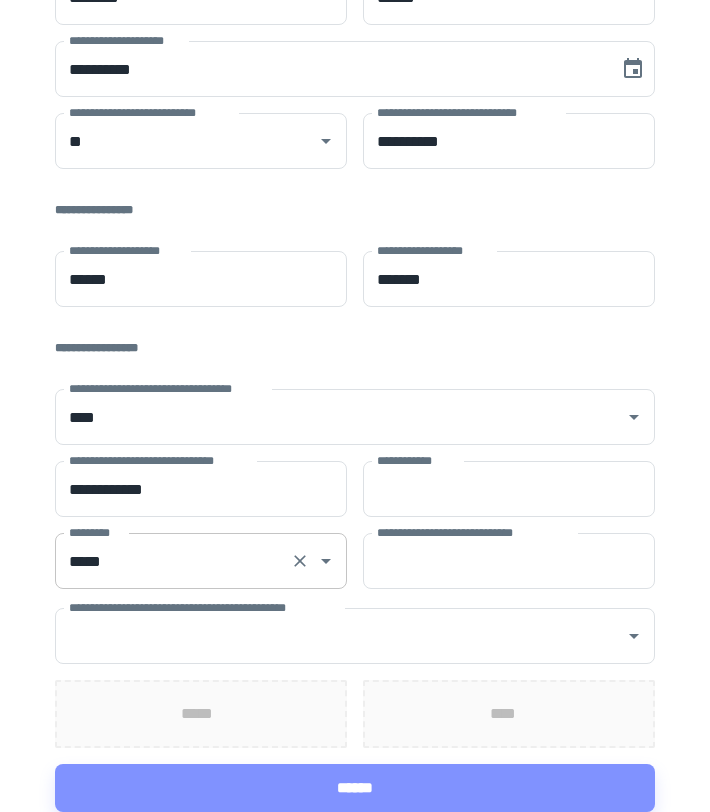 click on "*****" at bounding box center [173, 561] 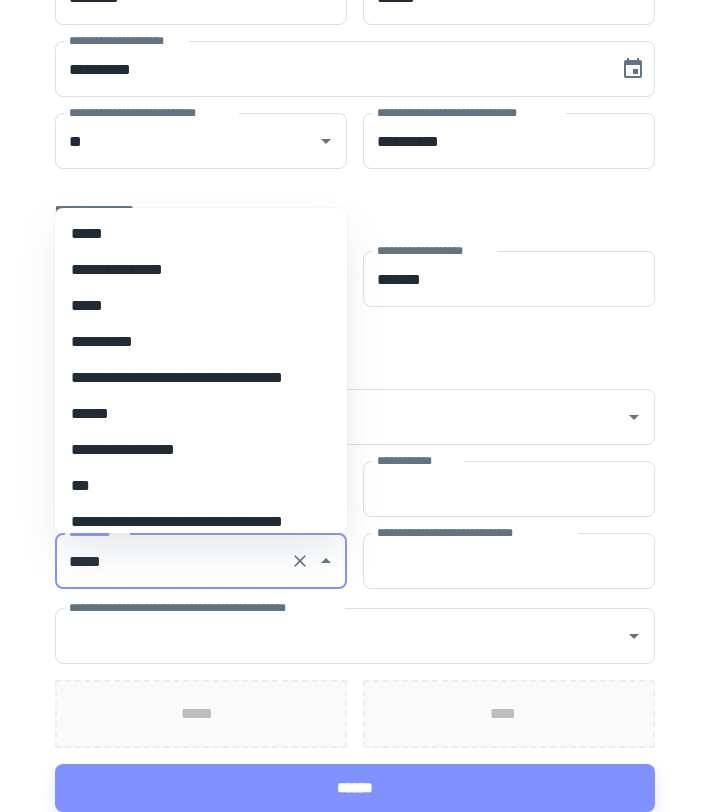 click on "*****" at bounding box center (173, 561) 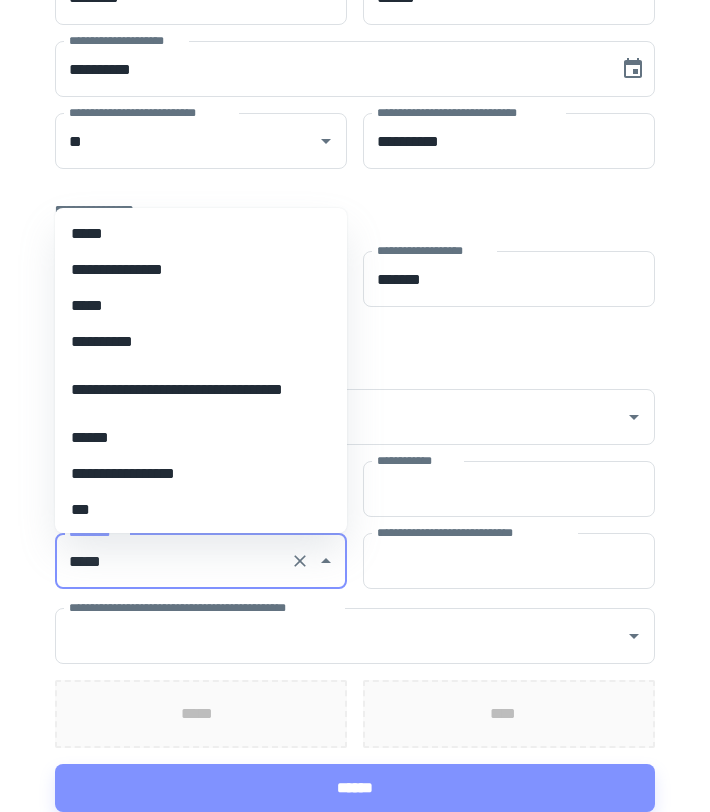 click on "*****" at bounding box center (173, 561) 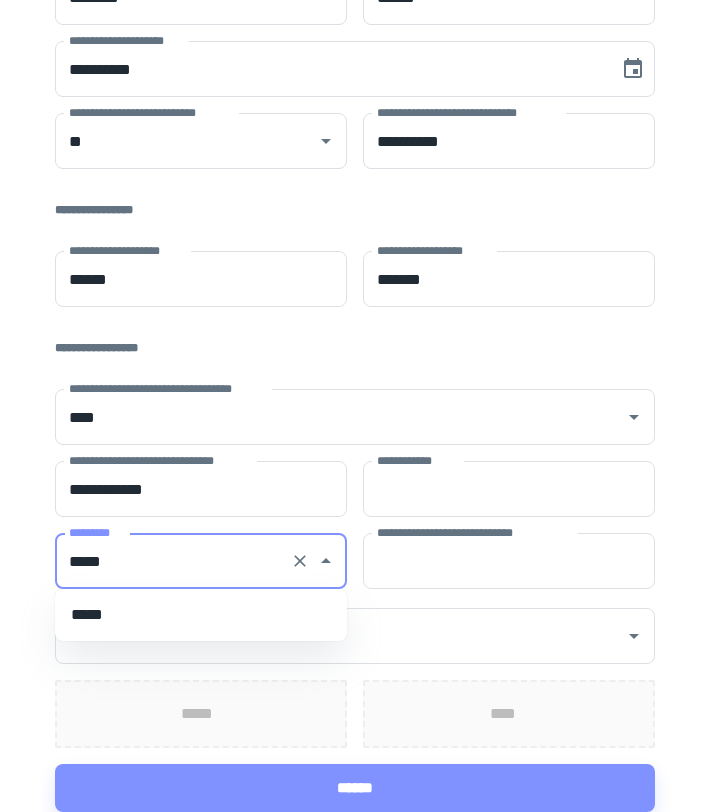click on "*****" at bounding box center (201, 615) 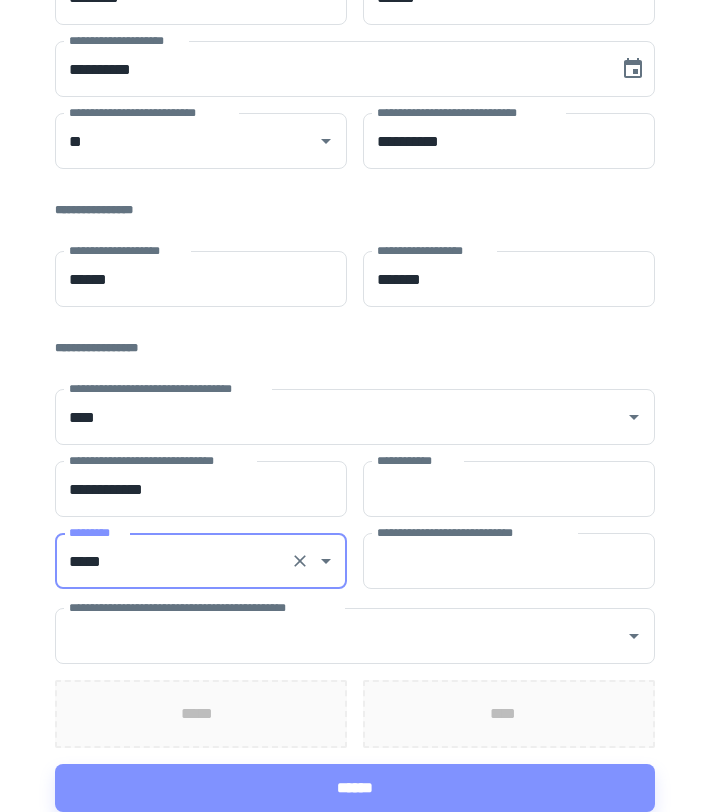 type on "*****" 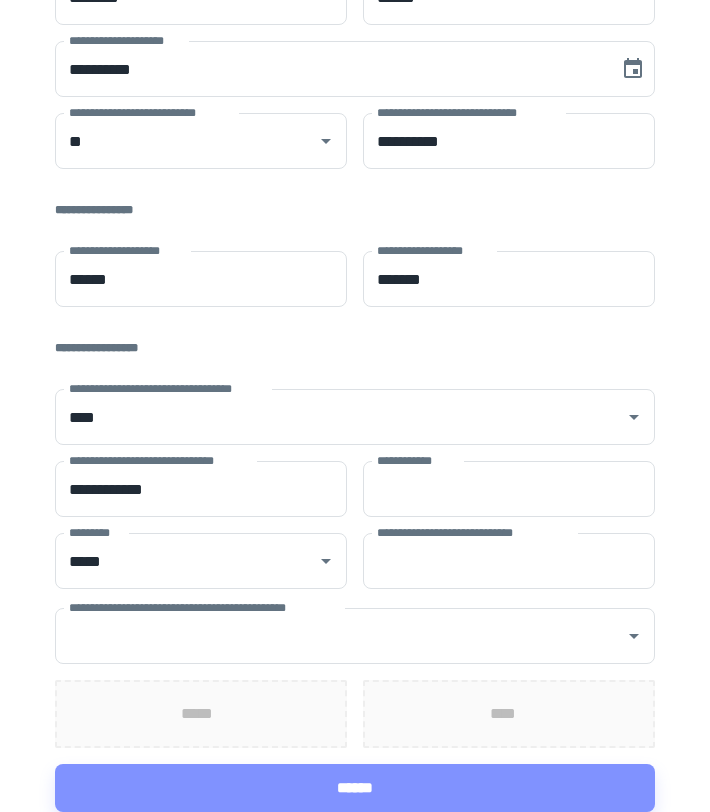 click on "**********" at bounding box center (418, 460) 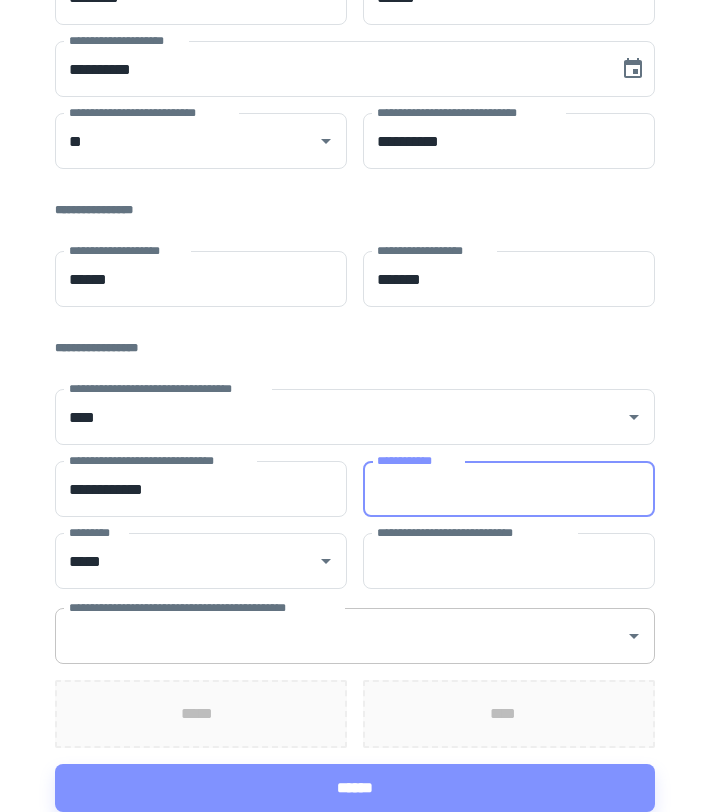 click on "**********" at bounding box center [340, 636] 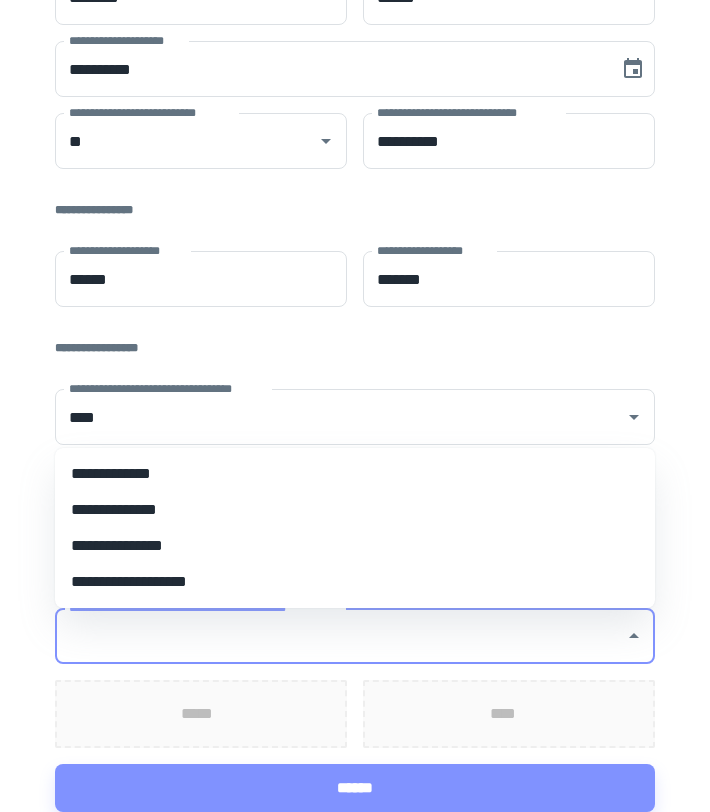 click on "**********" at bounding box center (355, 474) 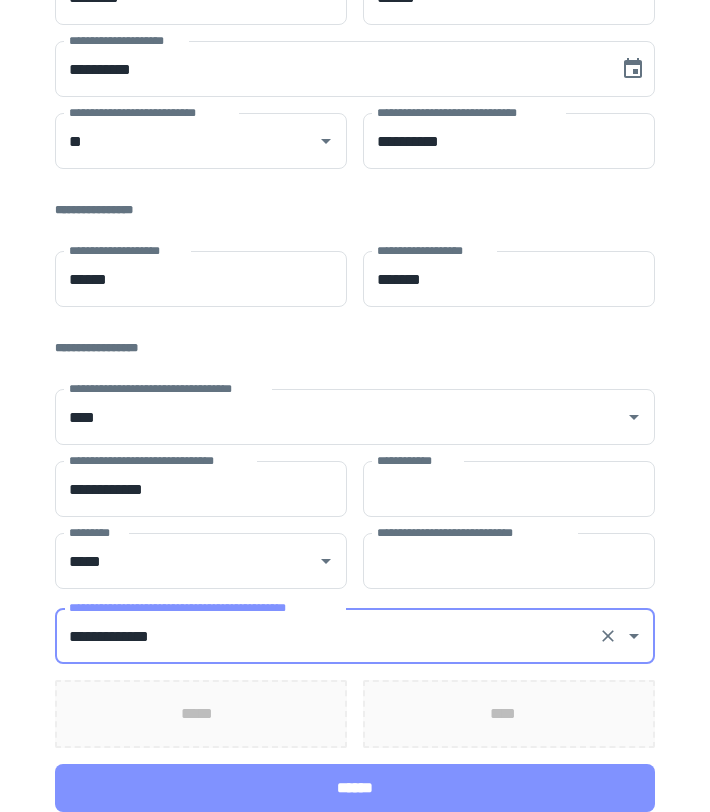 click on "******" at bounding box center (355, 788) 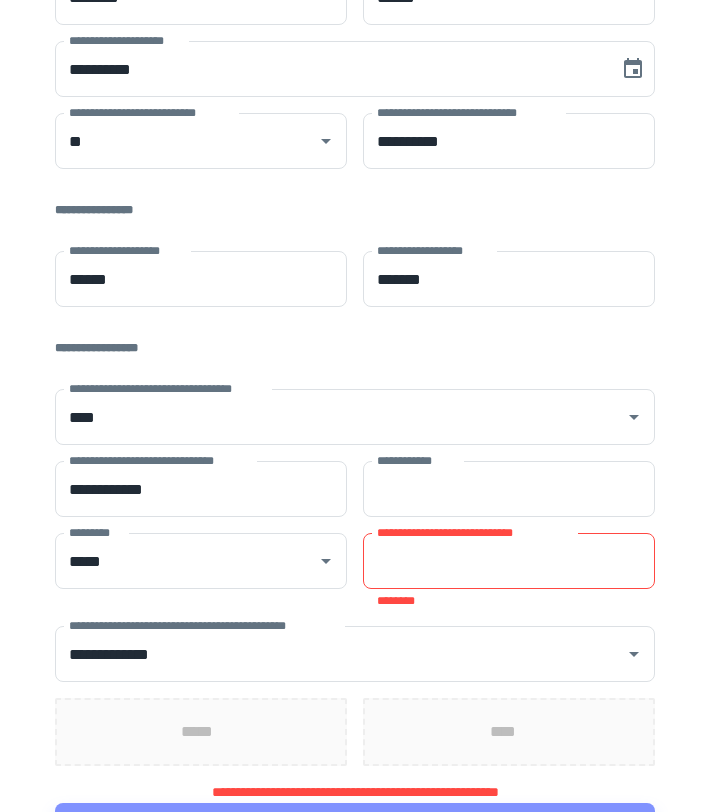 click on "**********" at bounding box center [509, 561] 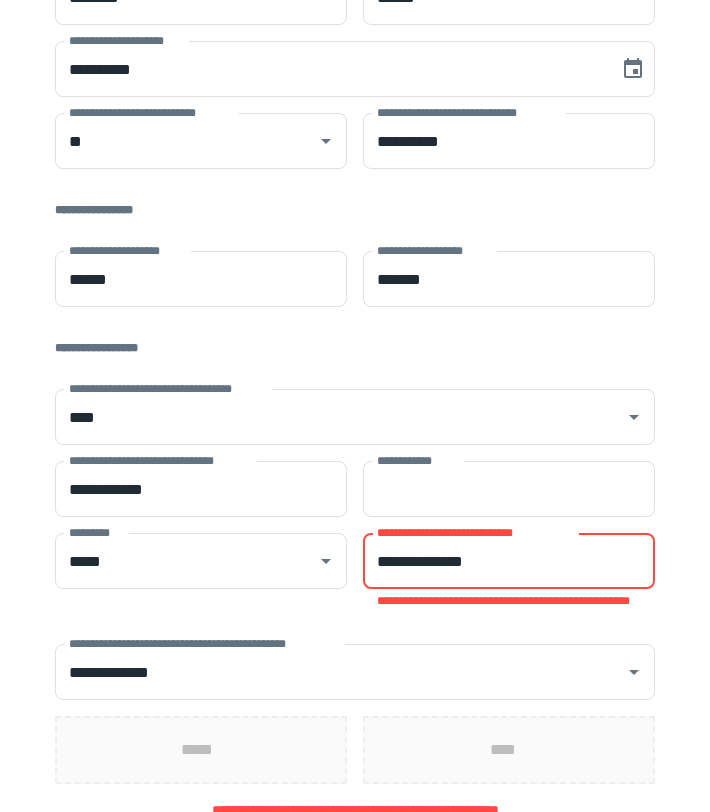 click on "**********" at bounding box center [355, 299] 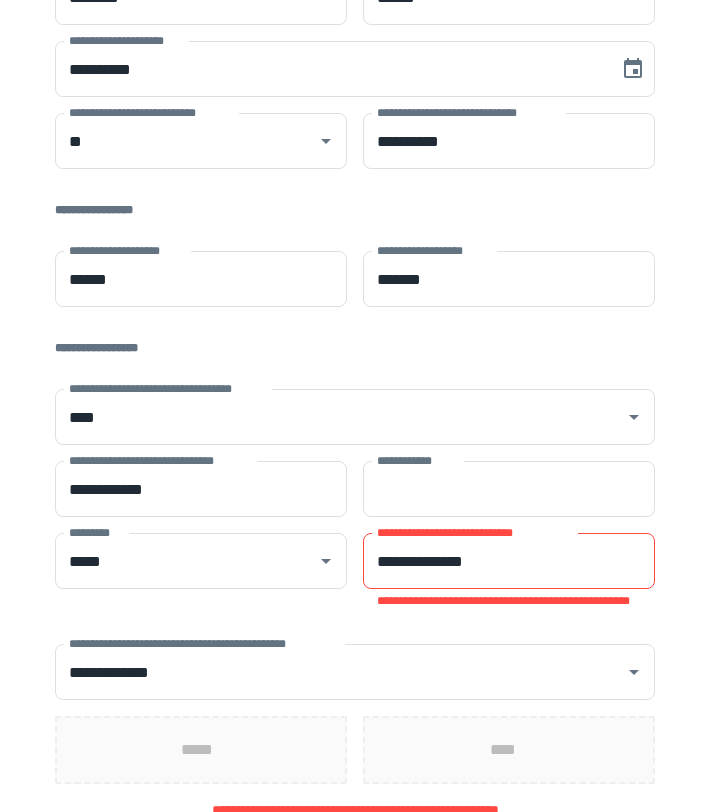 scroll, scrollTop: 328, scrollLeft: 0, axis: vertical 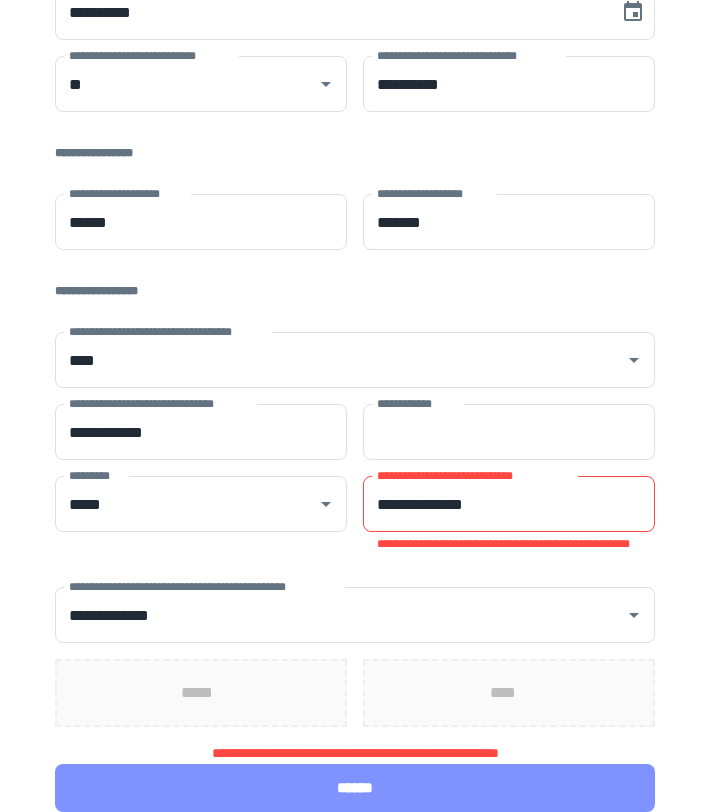 click on "******" at bounding box center (355, 788) 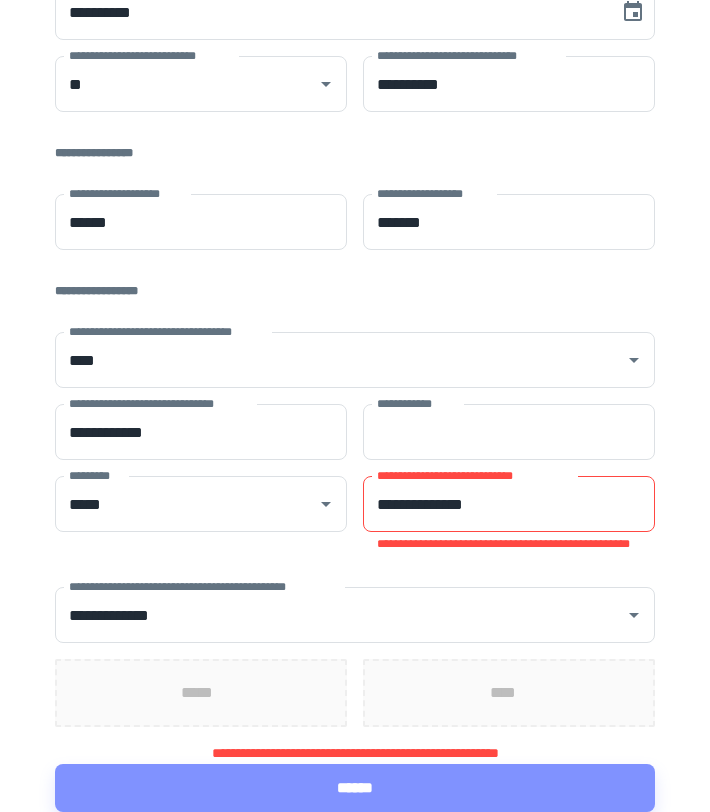 click on "**********" at bounding box center [509, 504] 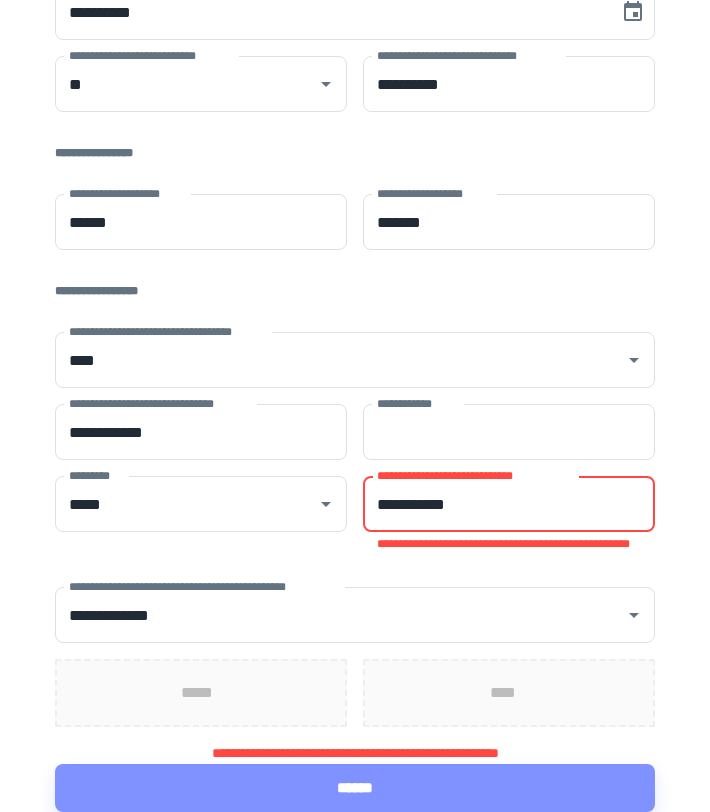 click on "******" at bounding box center (355, 788) 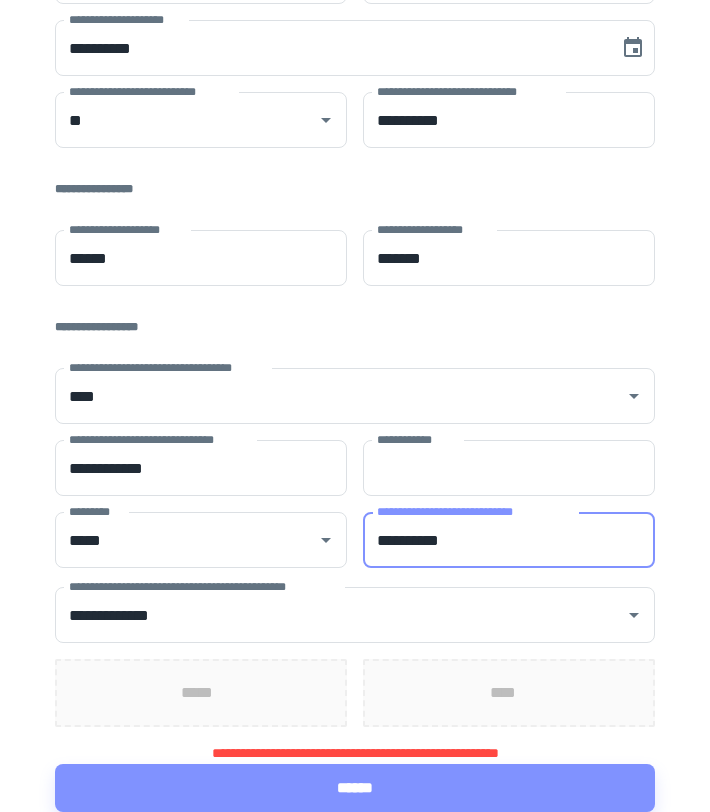 scroll, scrollTop: 292, scrollLeft: 0, axis: vertical 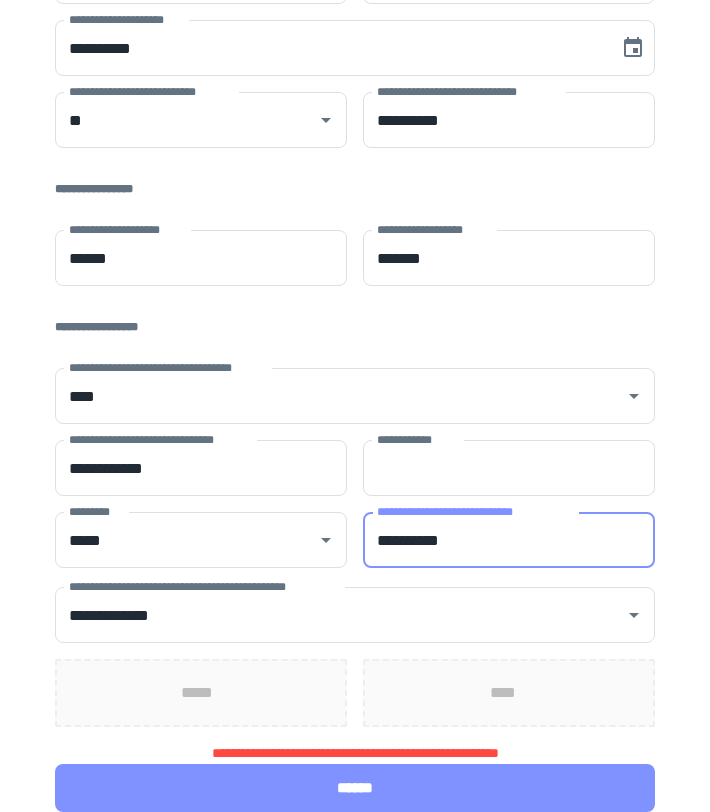 type on "**********" 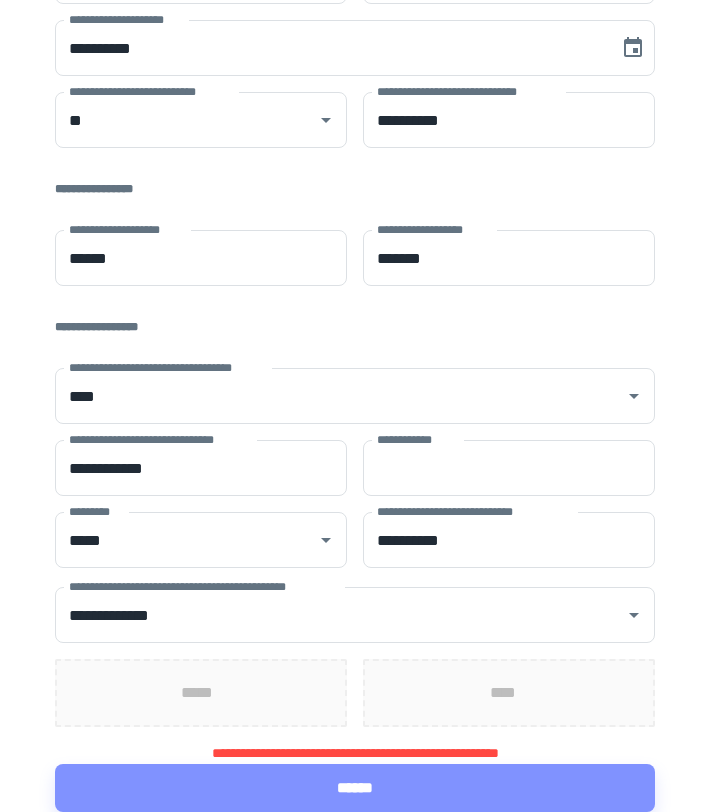 click on "*****" at bounding box center (201, 693) 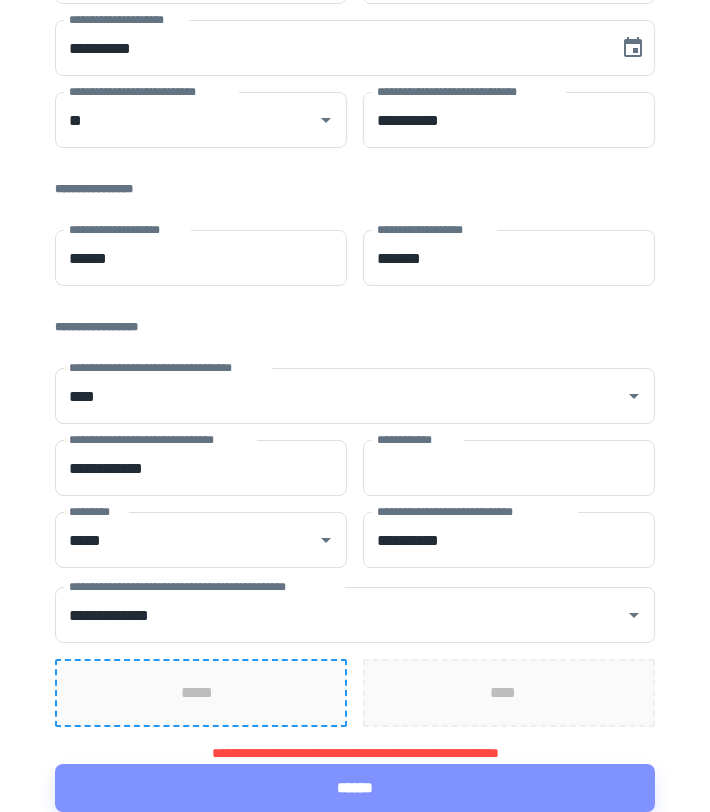 click on "*****" at bounding box center [201, 693] 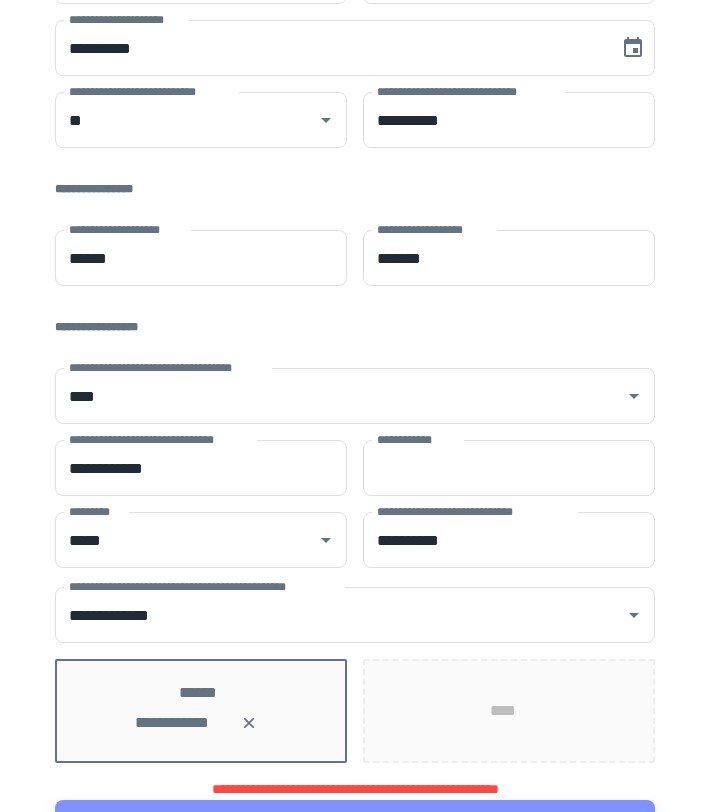 click on "****" at bounding box center (509, 711) 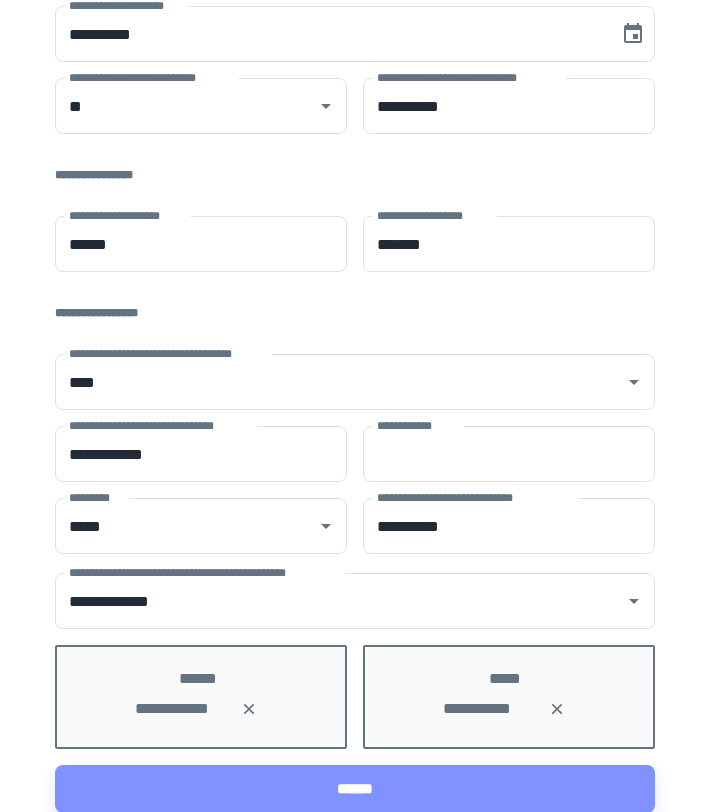 scroll, scrollTop: 307, scrollLeft: 0, axis: vertical 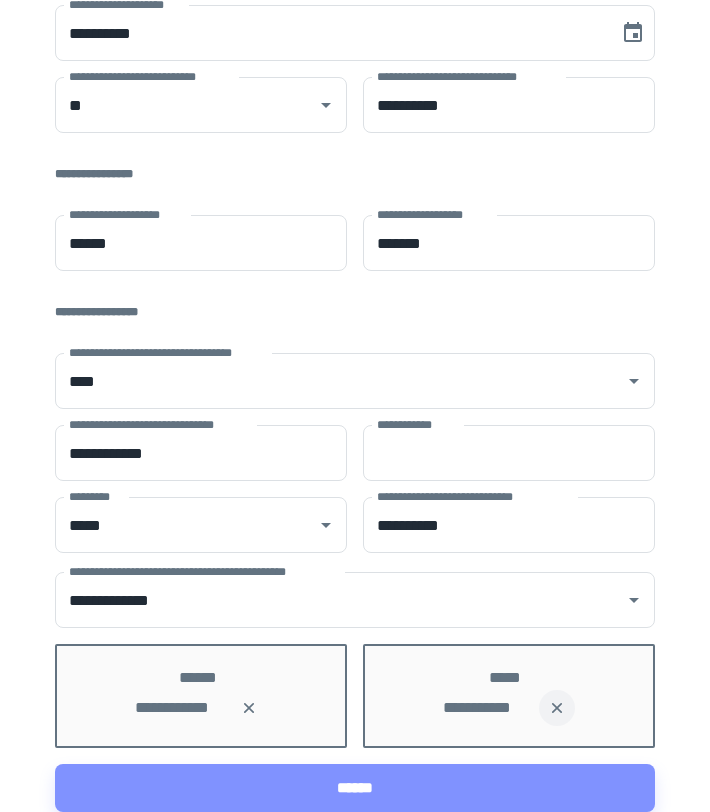 click 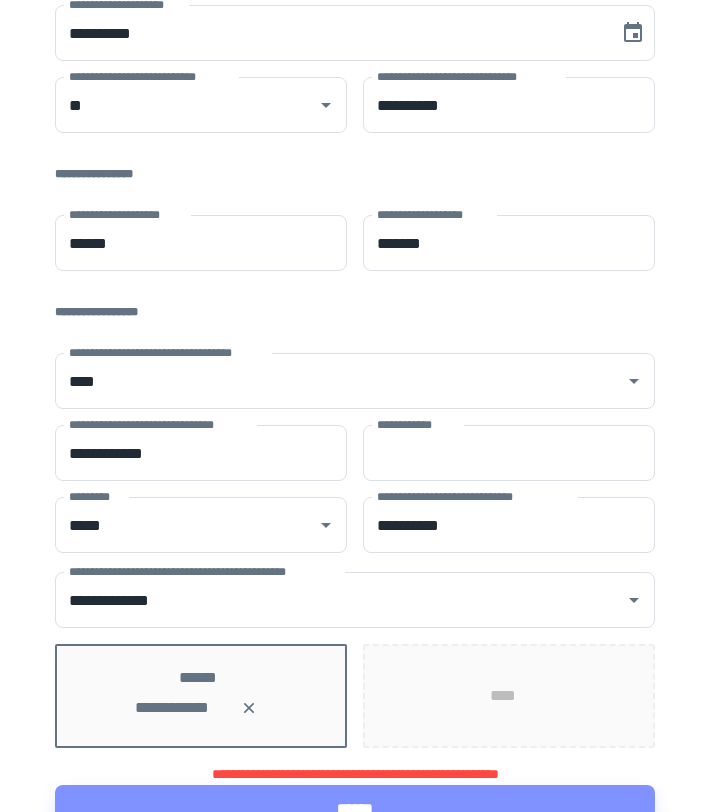 click on "****" at bounding box center [509, 696] 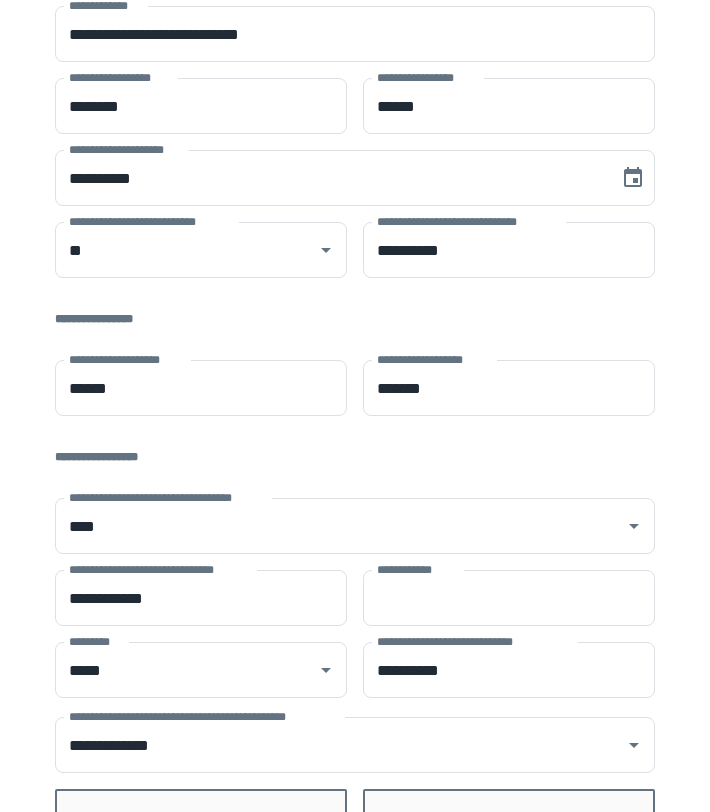 scroll, scrollTop: 307, scrollLeft: 0, axis: vertical 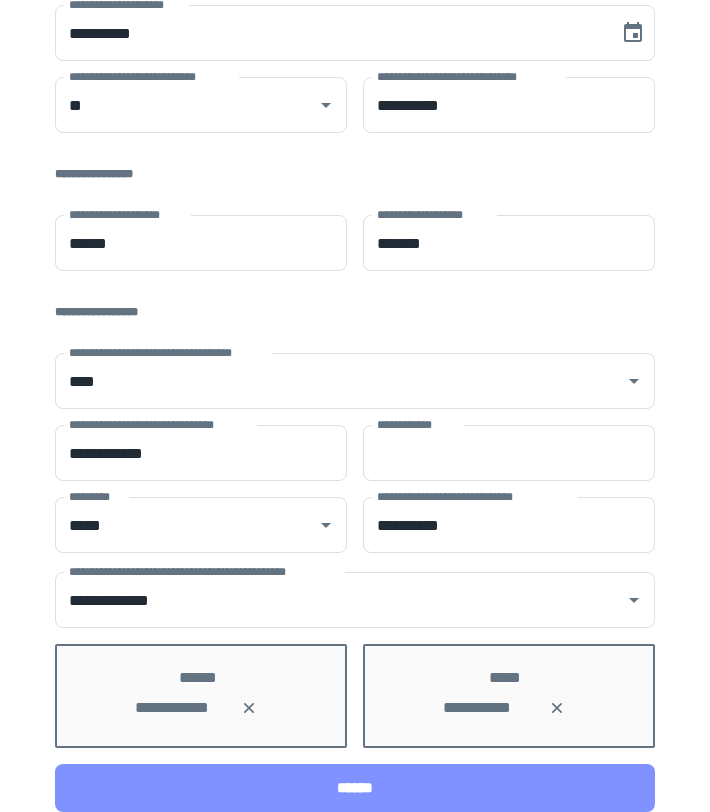click on "******" at bounding box center [355, 788] 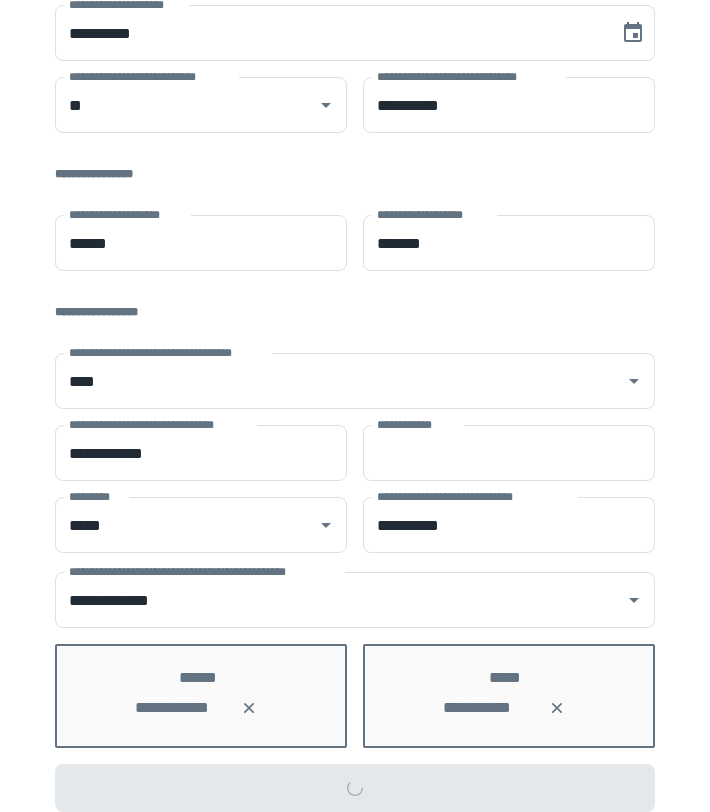 scroll, scrollTop: 0, scrollLeft: 0, axis: both 